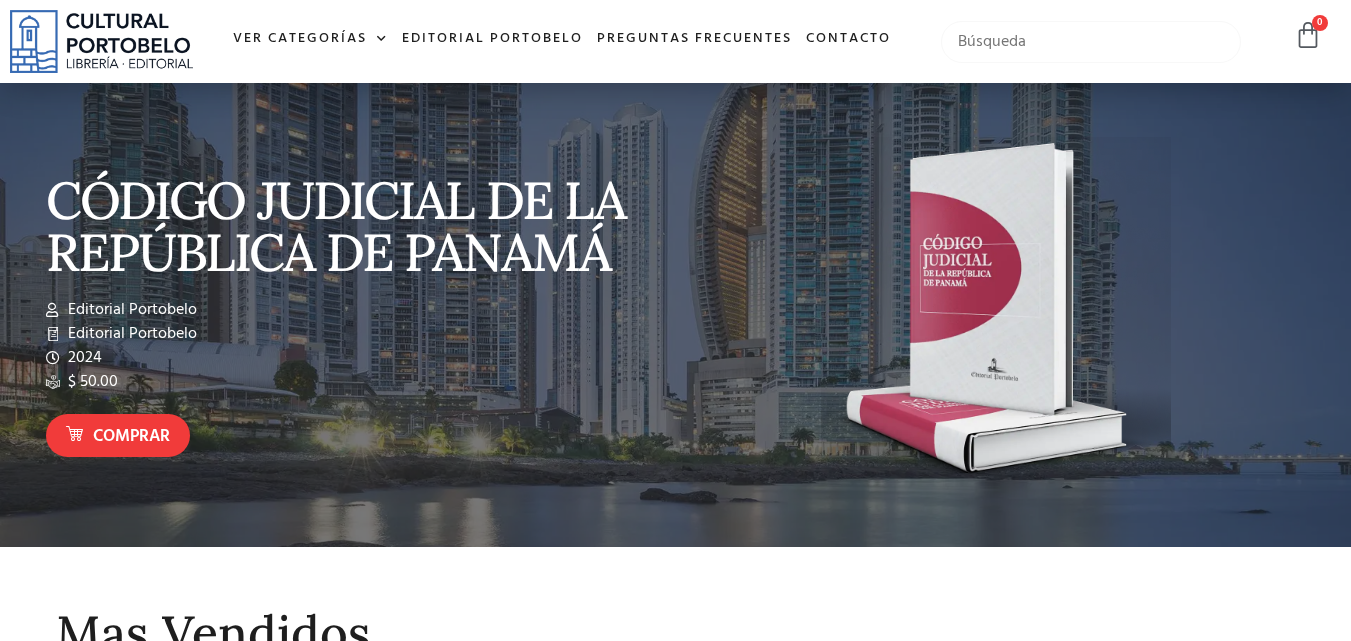 click at bounding box center [1091, 42] 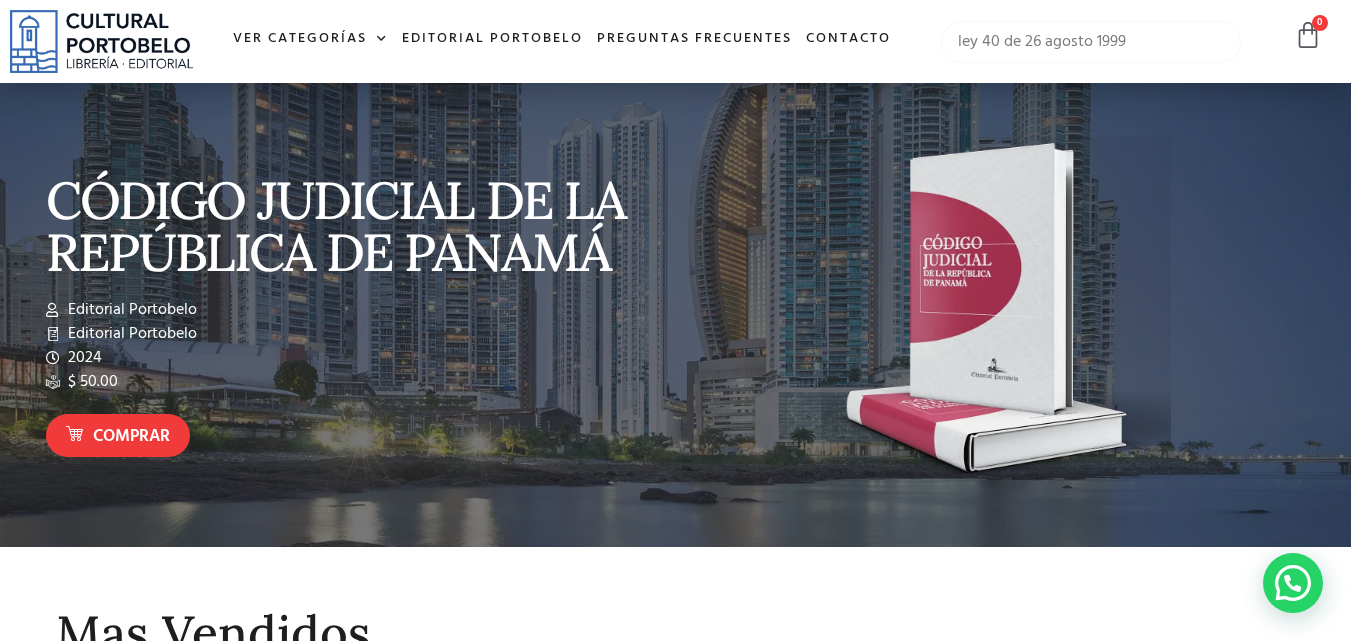type on "ley 40 de 26 agosto 1999" 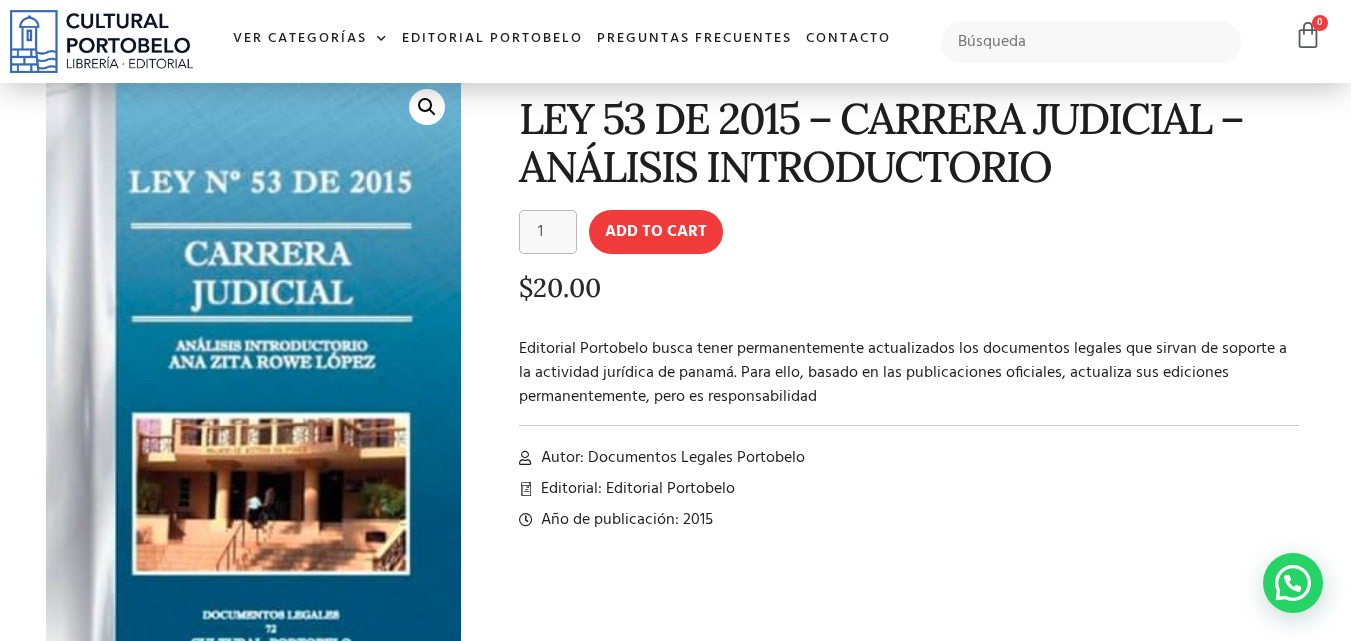 scroll, scrollTop: 0, scrollLeft: 0, axis: both 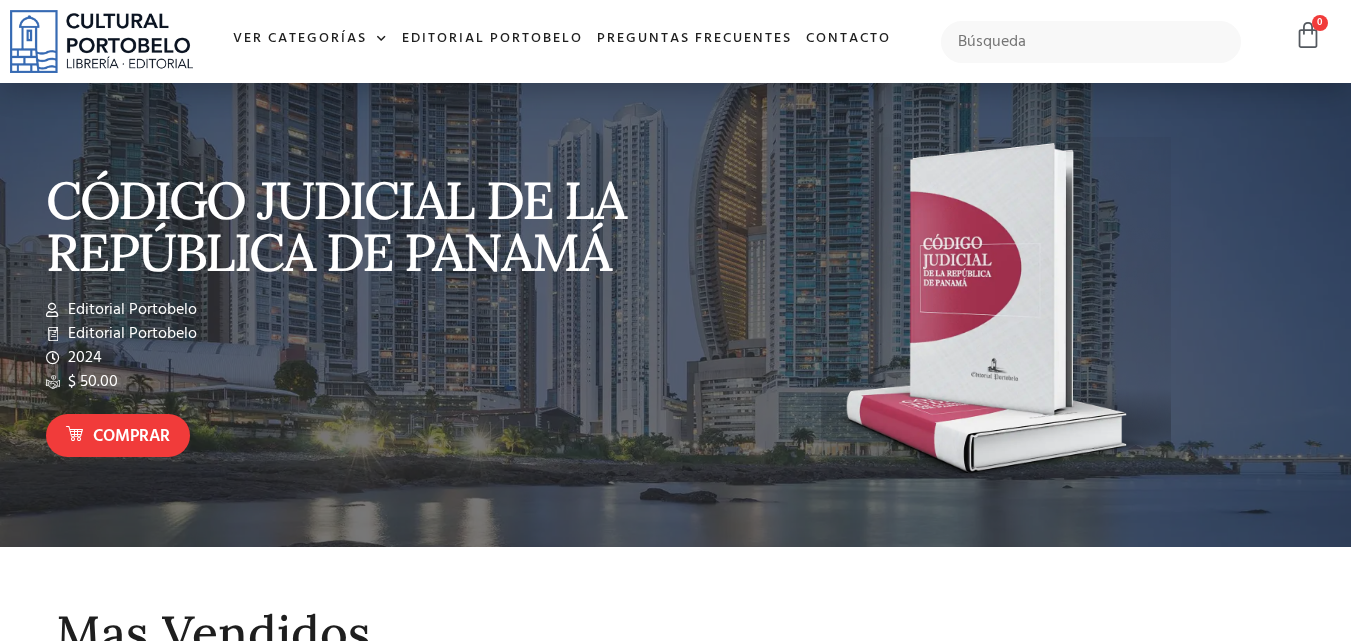 click at bounding box center (1091, 42) 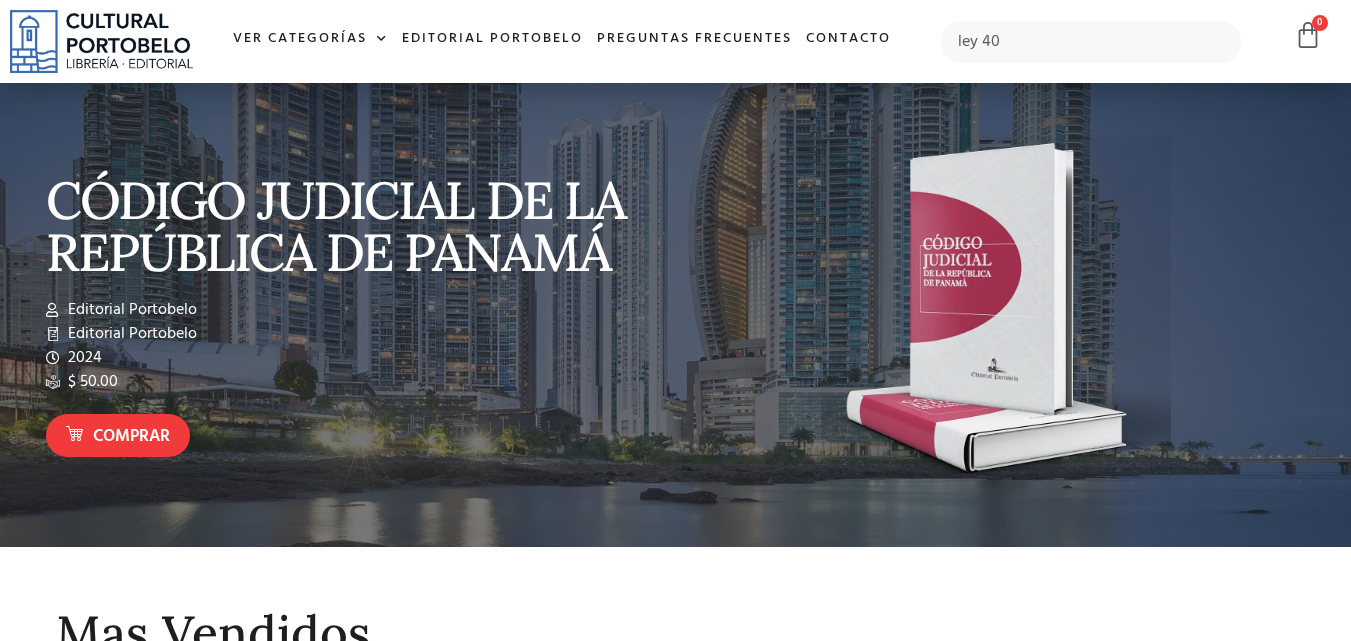 type on "ley 40" 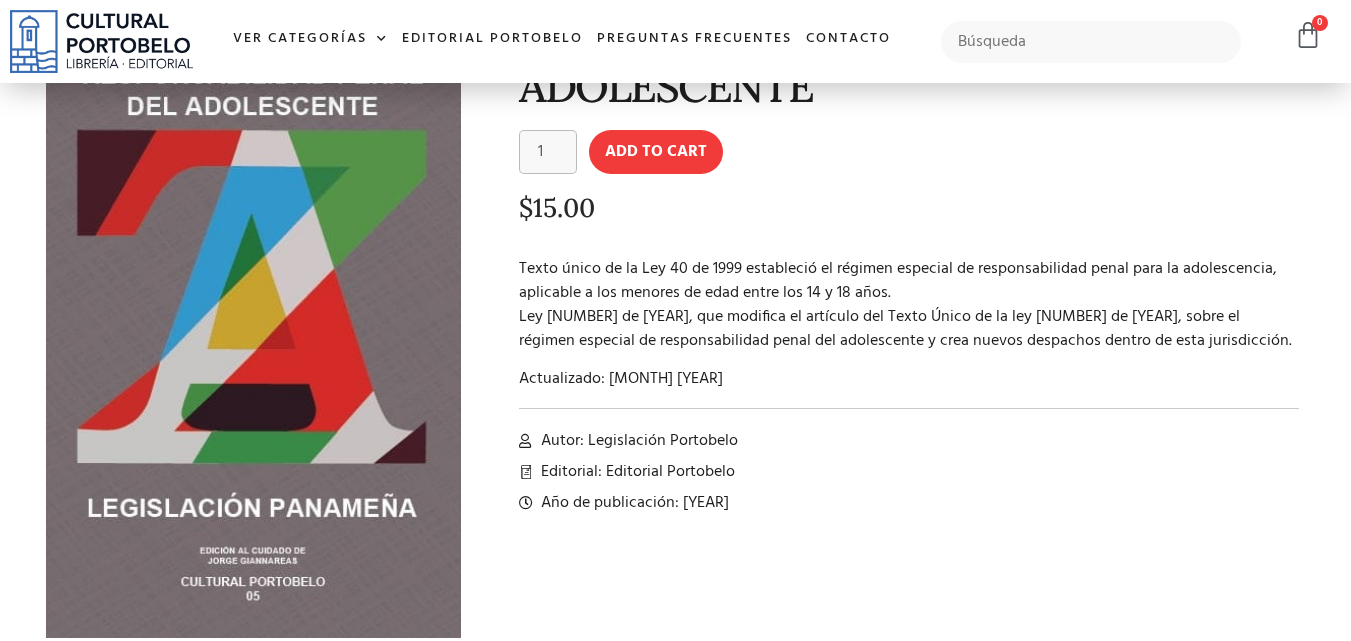 scroll, scrollTop: 200, scrollLeft: 0, axis: vertical 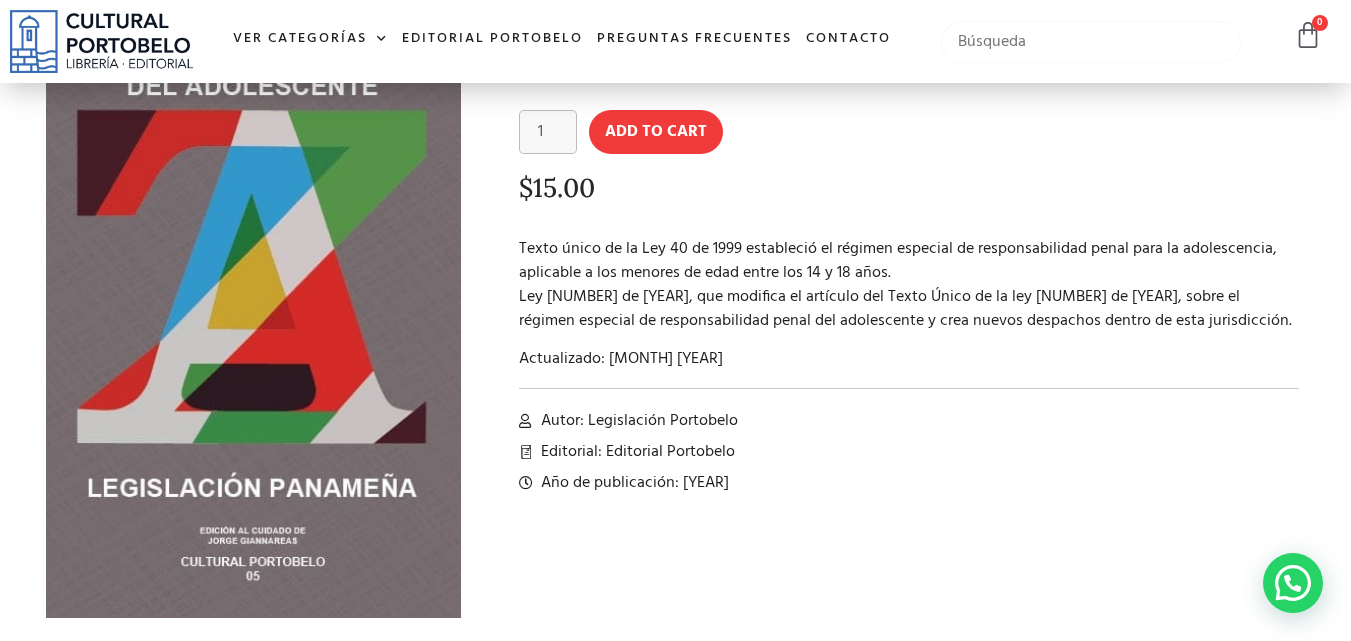 click at bounding box center [1091, 42] 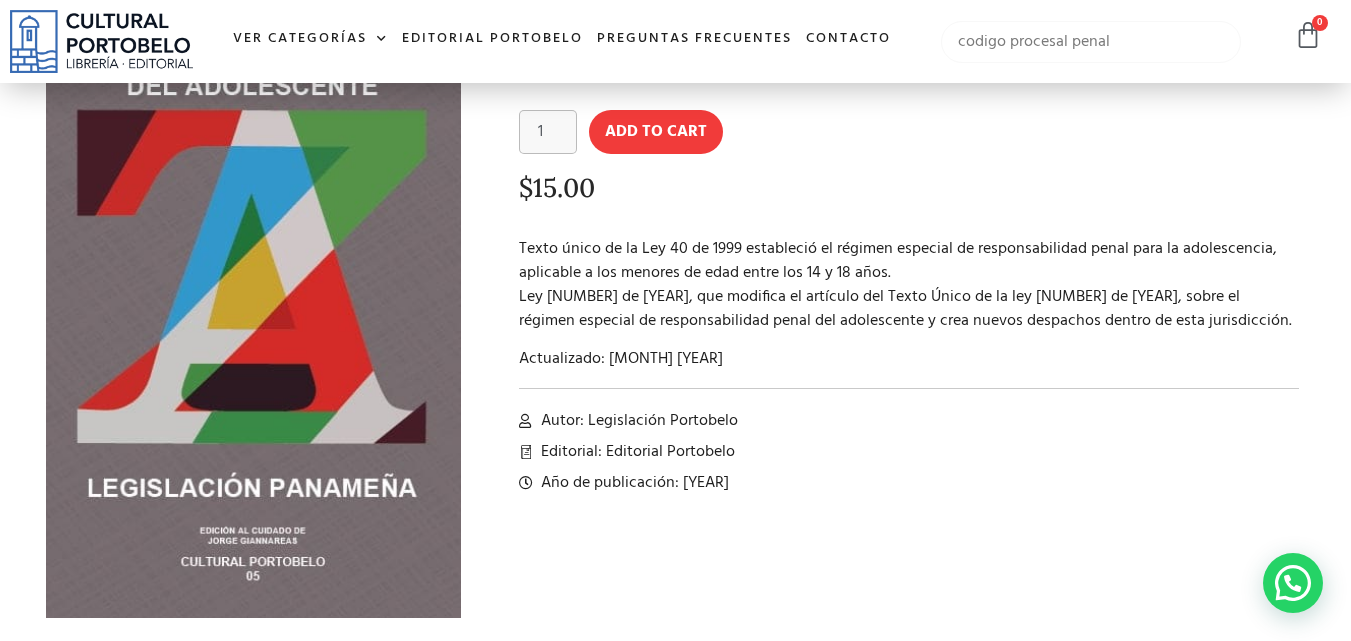 type on "codigo procesal penal" 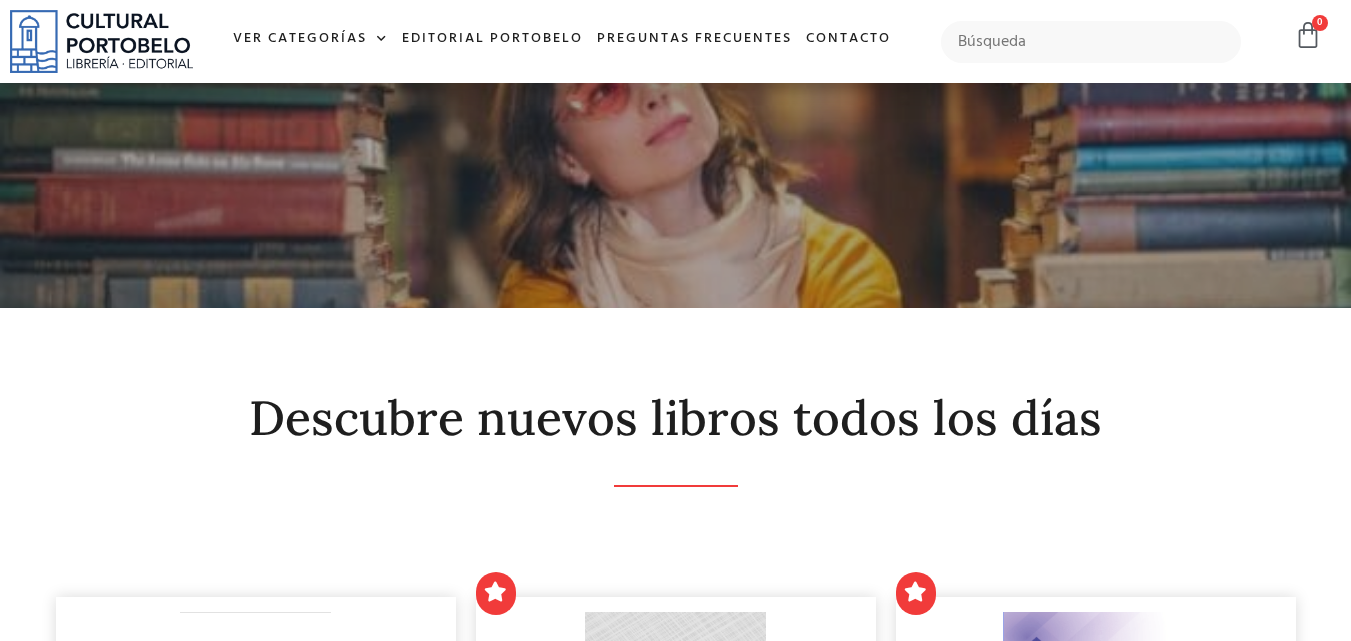 scroll, scrollTop: 0, scrollLeft: 0, axis: both 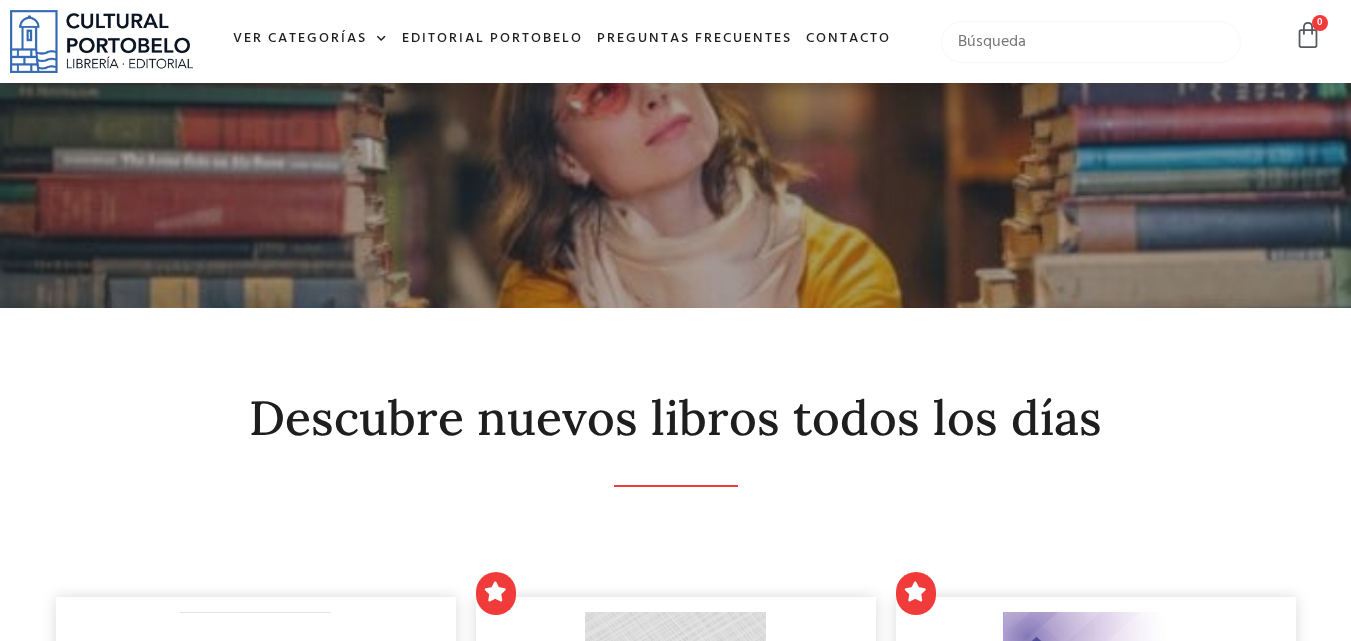 click at bounding box center (1091, 42) 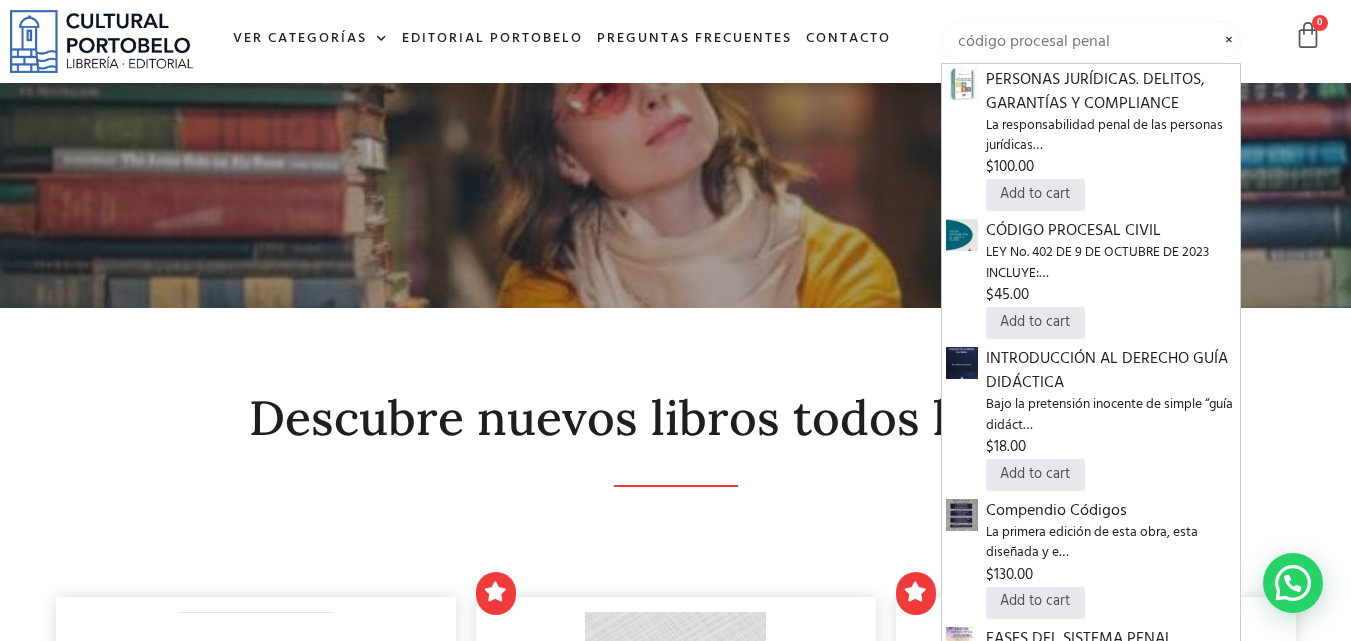 type on "código procesal penal" 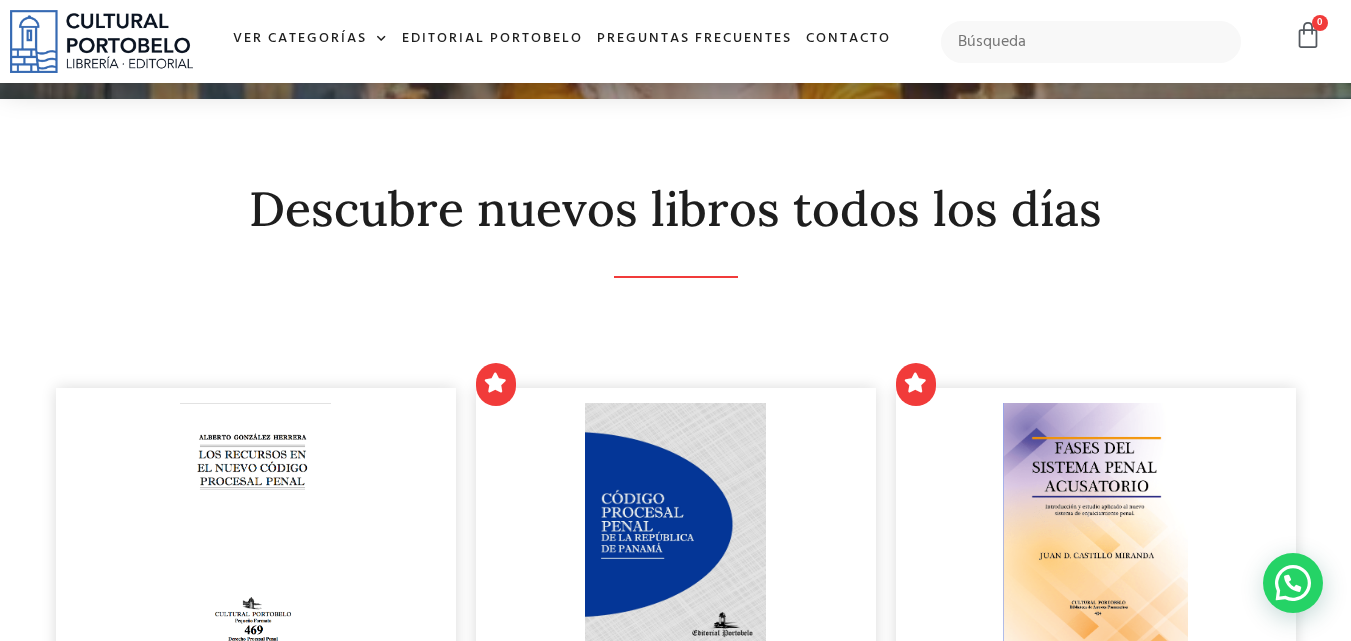scroll, scrollTop: 0, scrollLeft: 0, axis: both 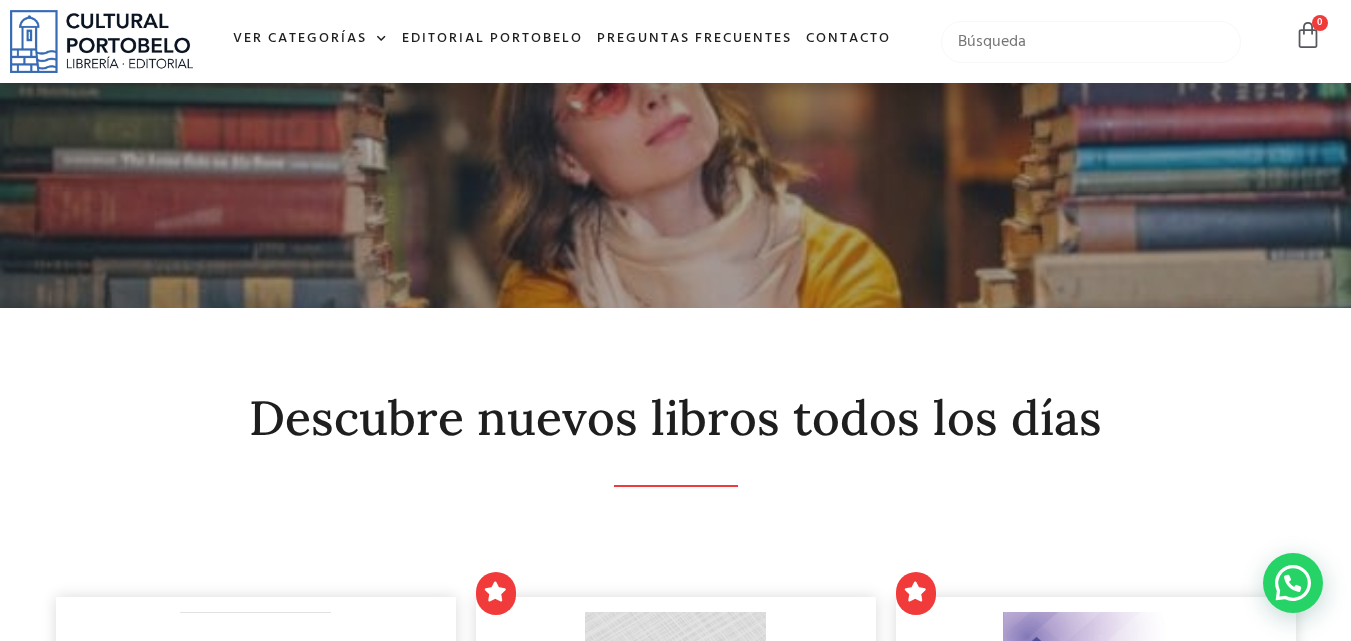 click at bounding box center (1091, 42) 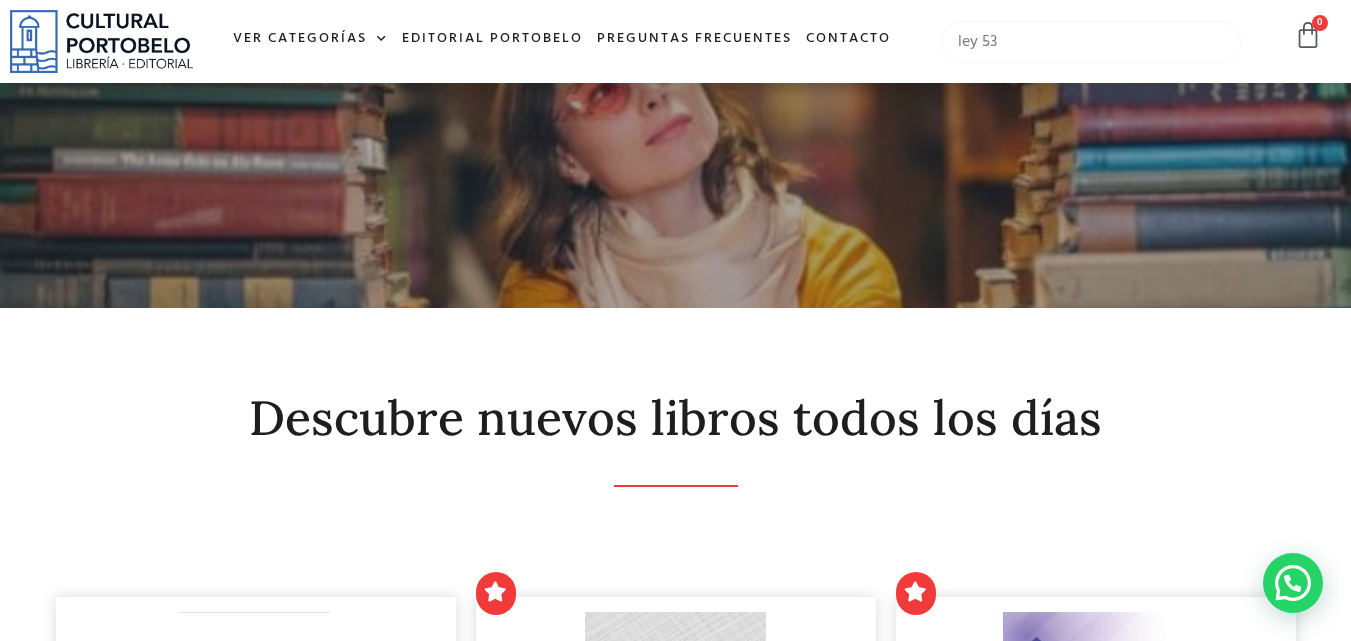 type on "ley 53" 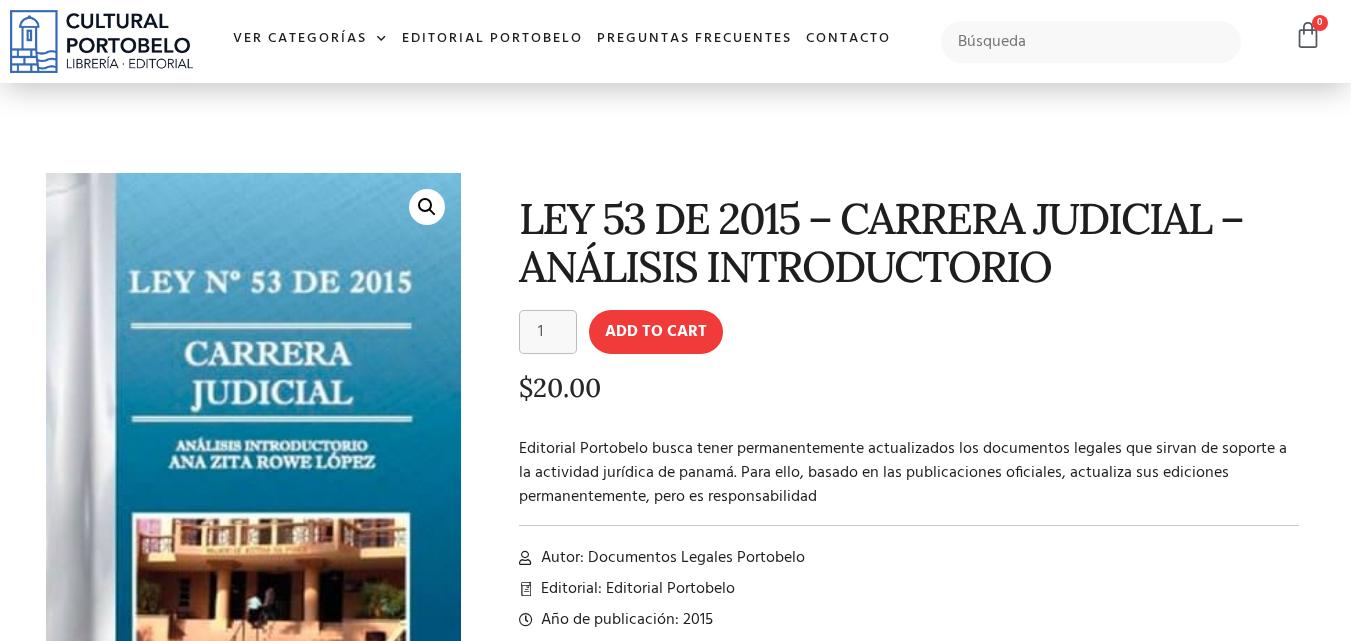 scroll, scrollTop: 0, scrollLeft: 0, axis: both 